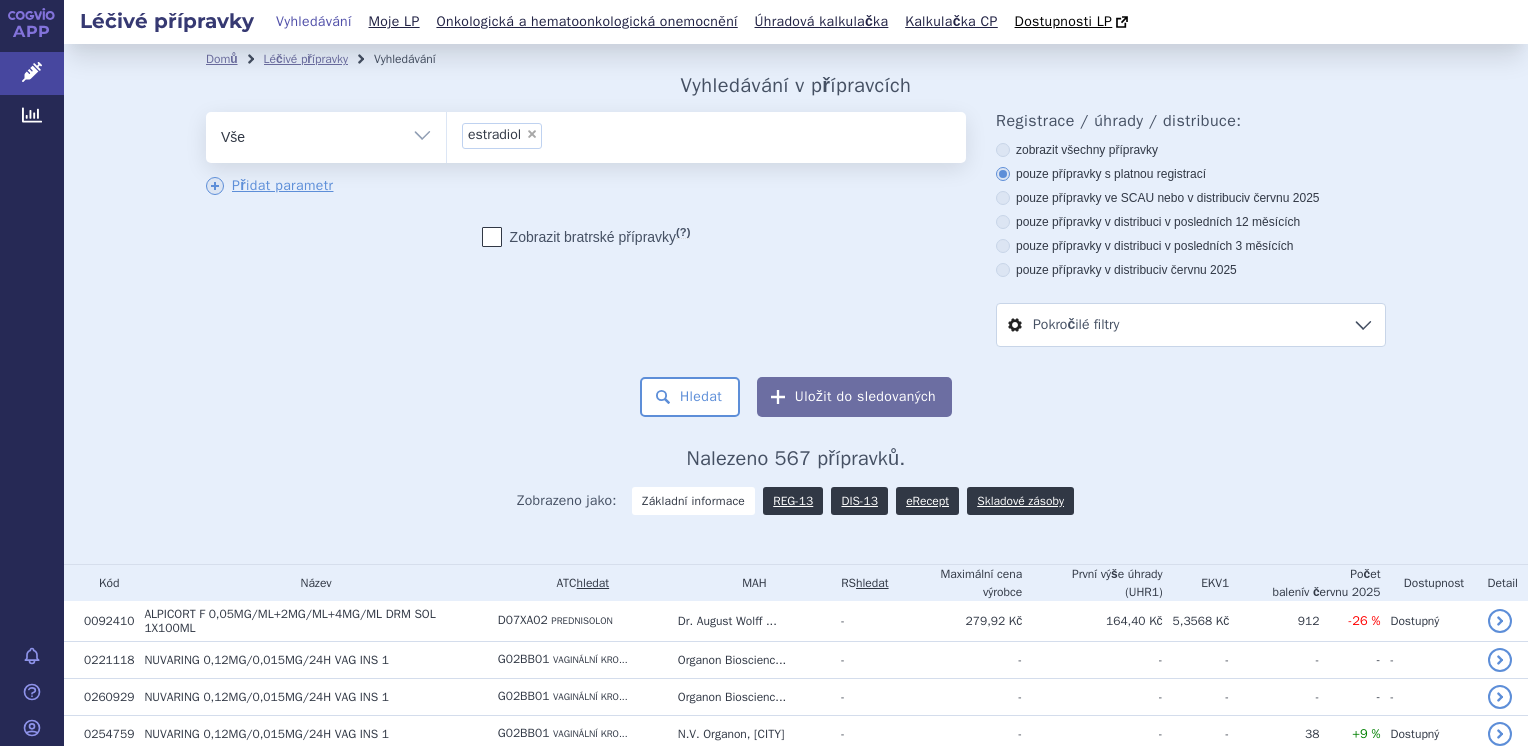 scroll, scrollTop: 0, scrollLeft: 0, axis: both 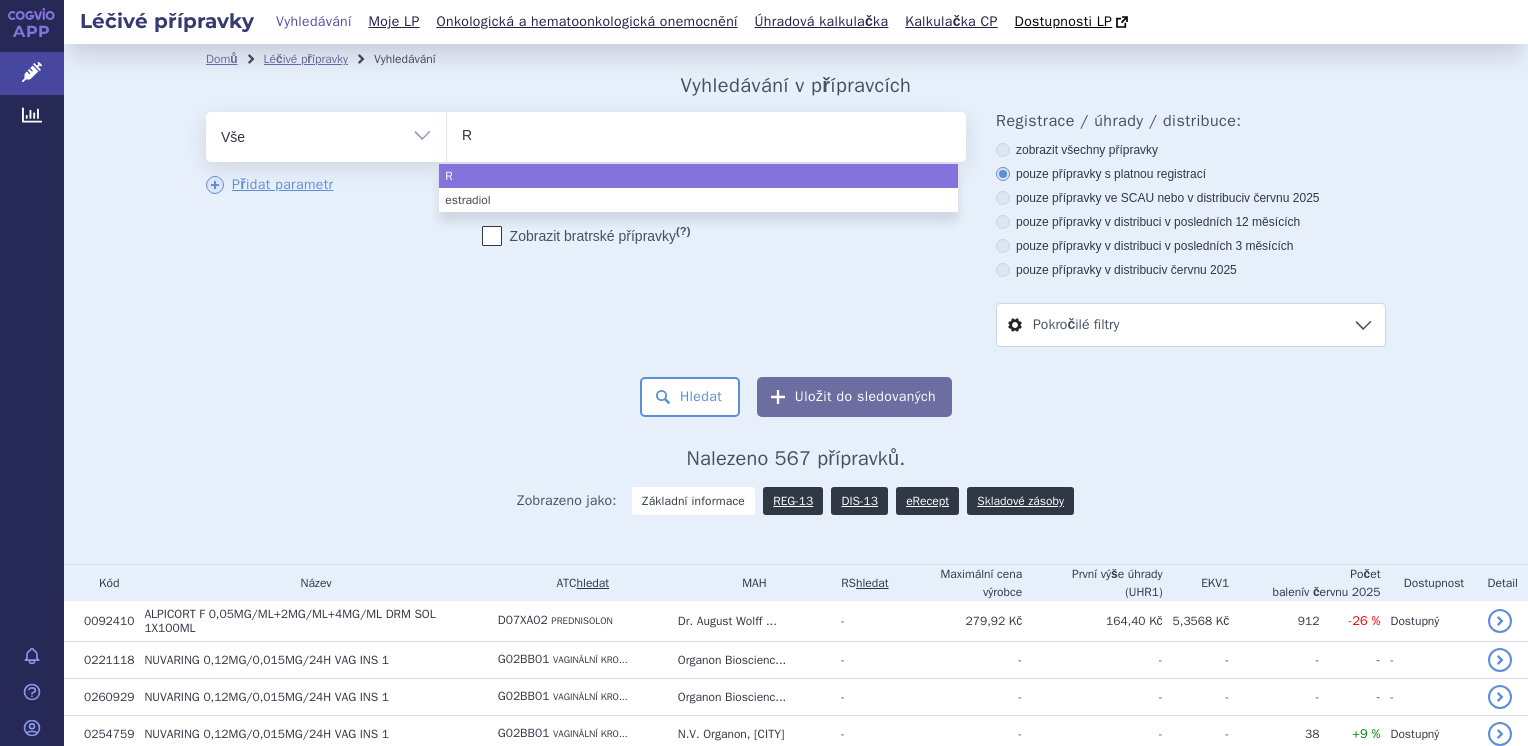 type on "Ry" 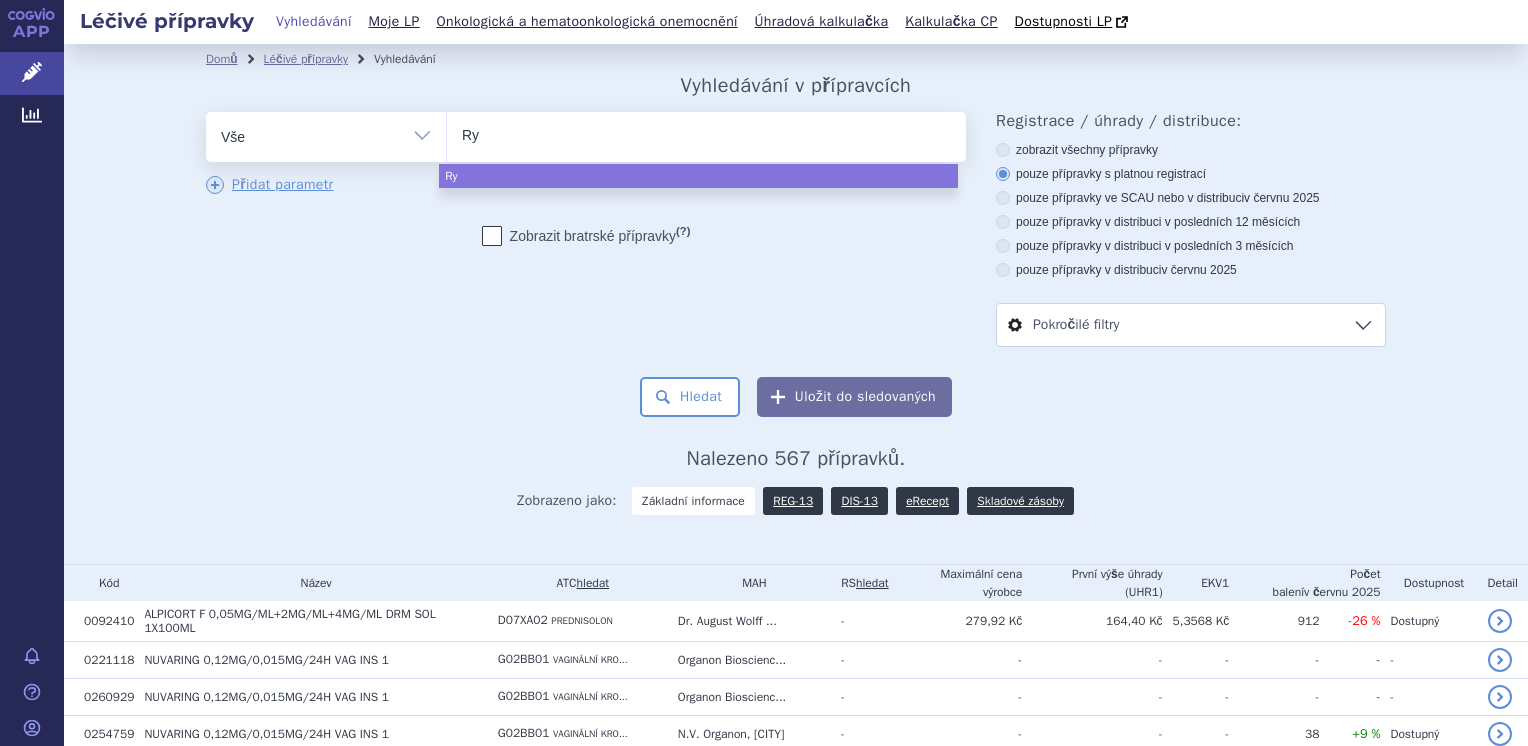 type on "Rye" 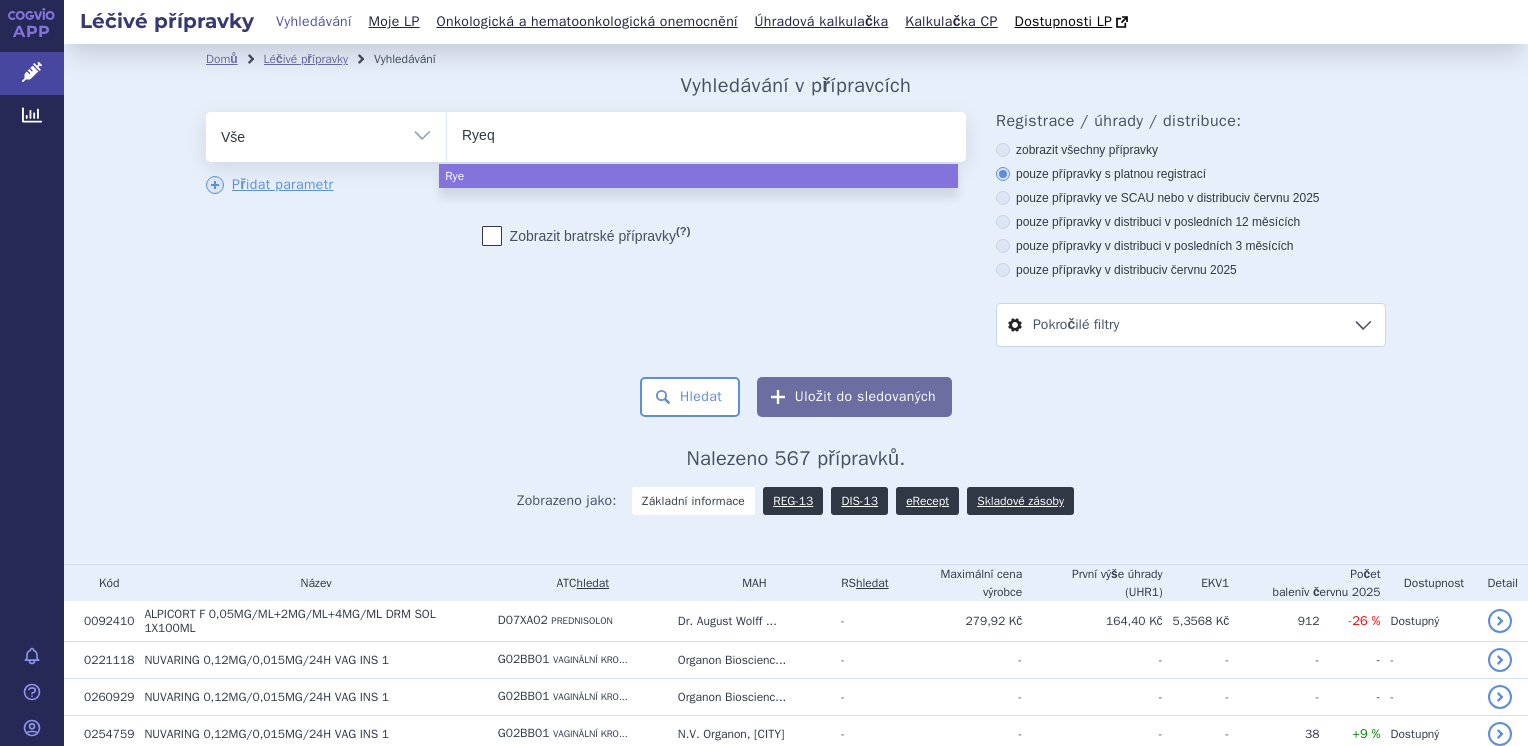 type on "Ryeqo" 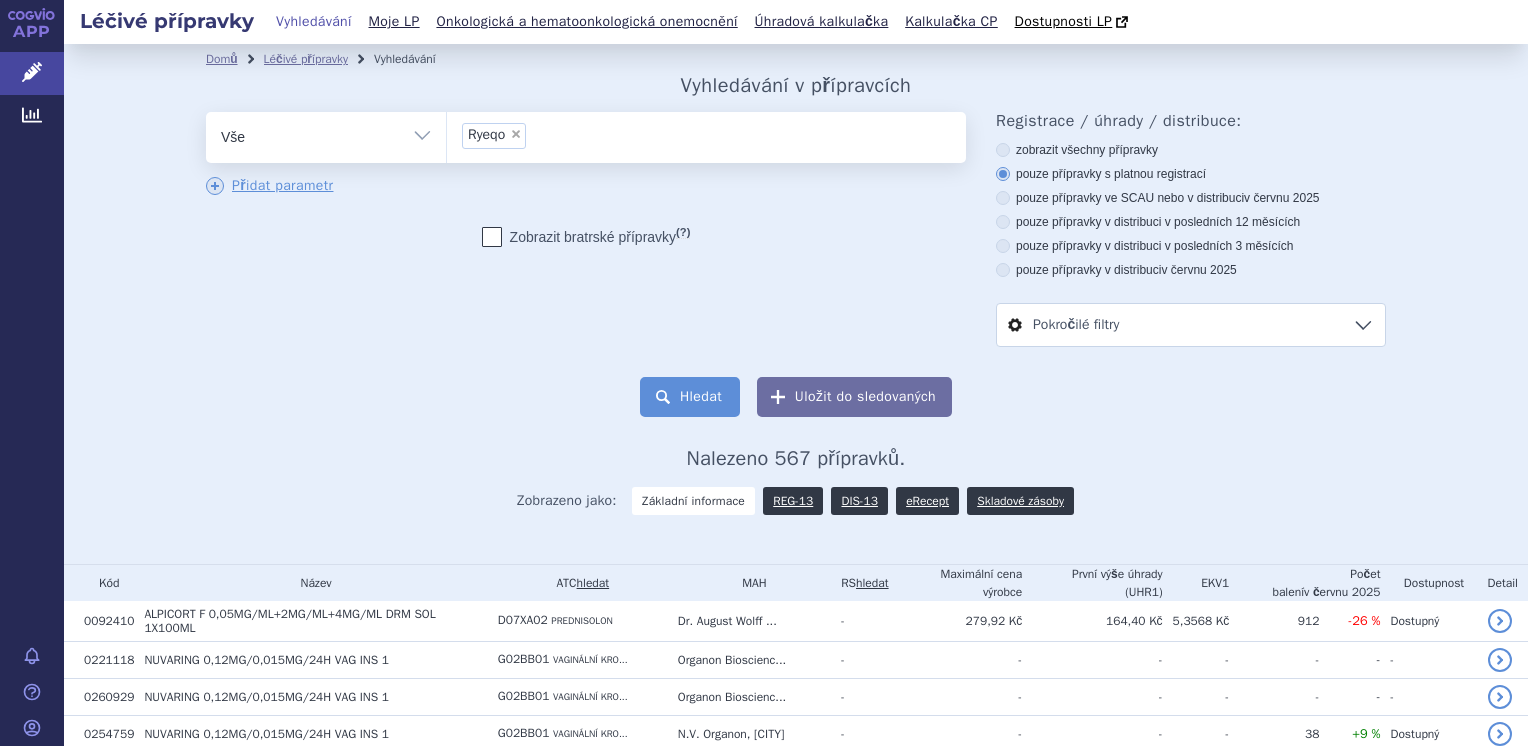 click on "Hledat" at bounding box center [690, 397] 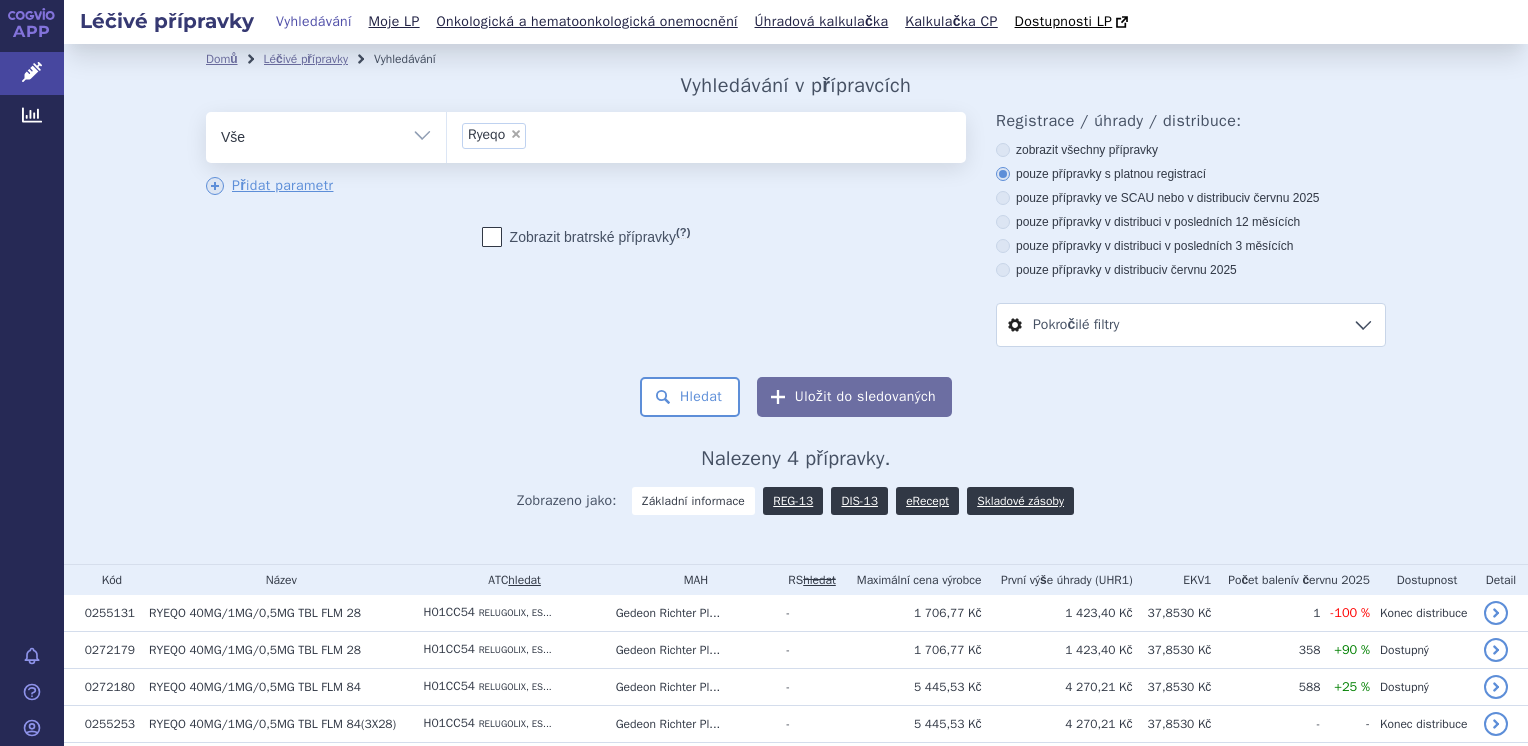 scroll, scrollTop: 0, scrollLeft: 0, axis: both 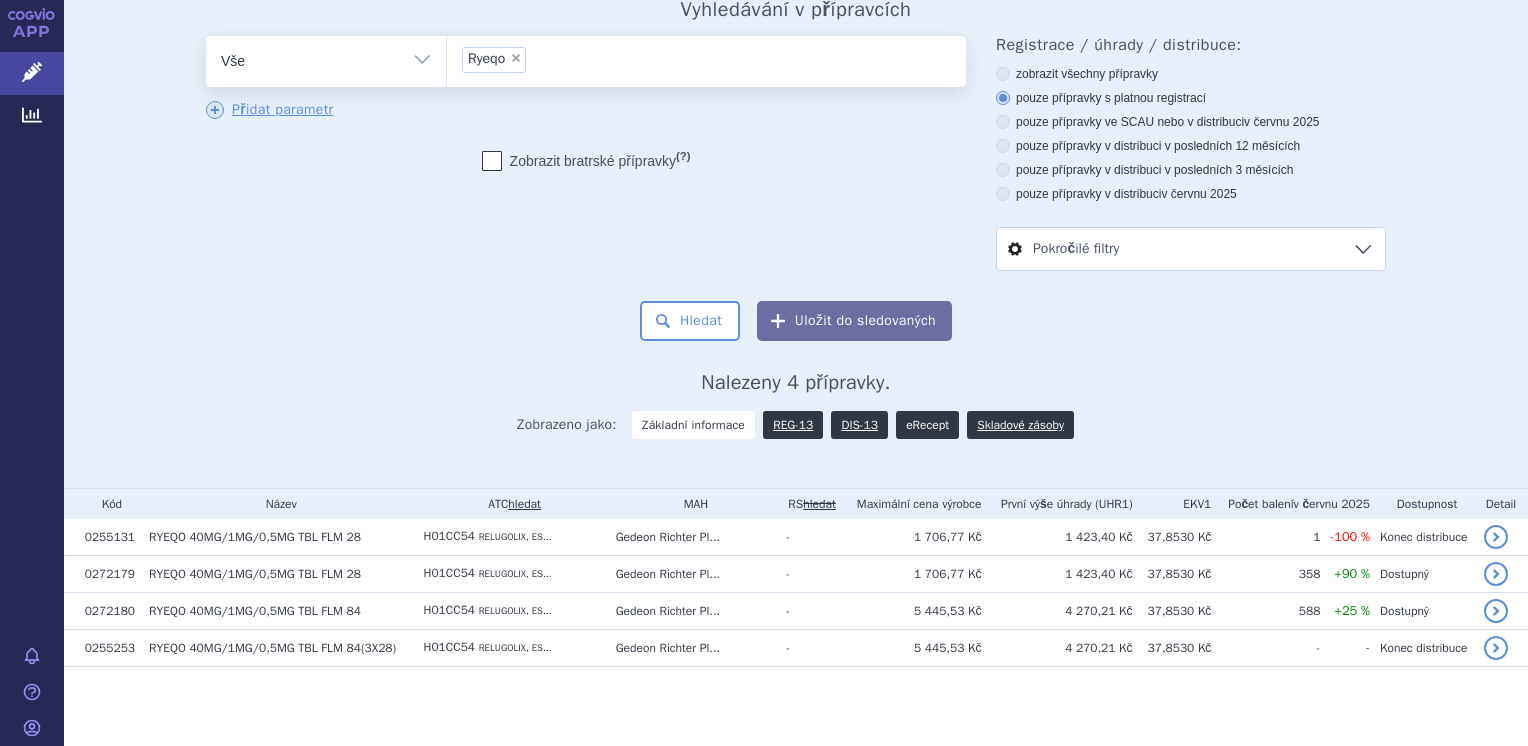 click on "eRecept" at bounding box center [927, 425] 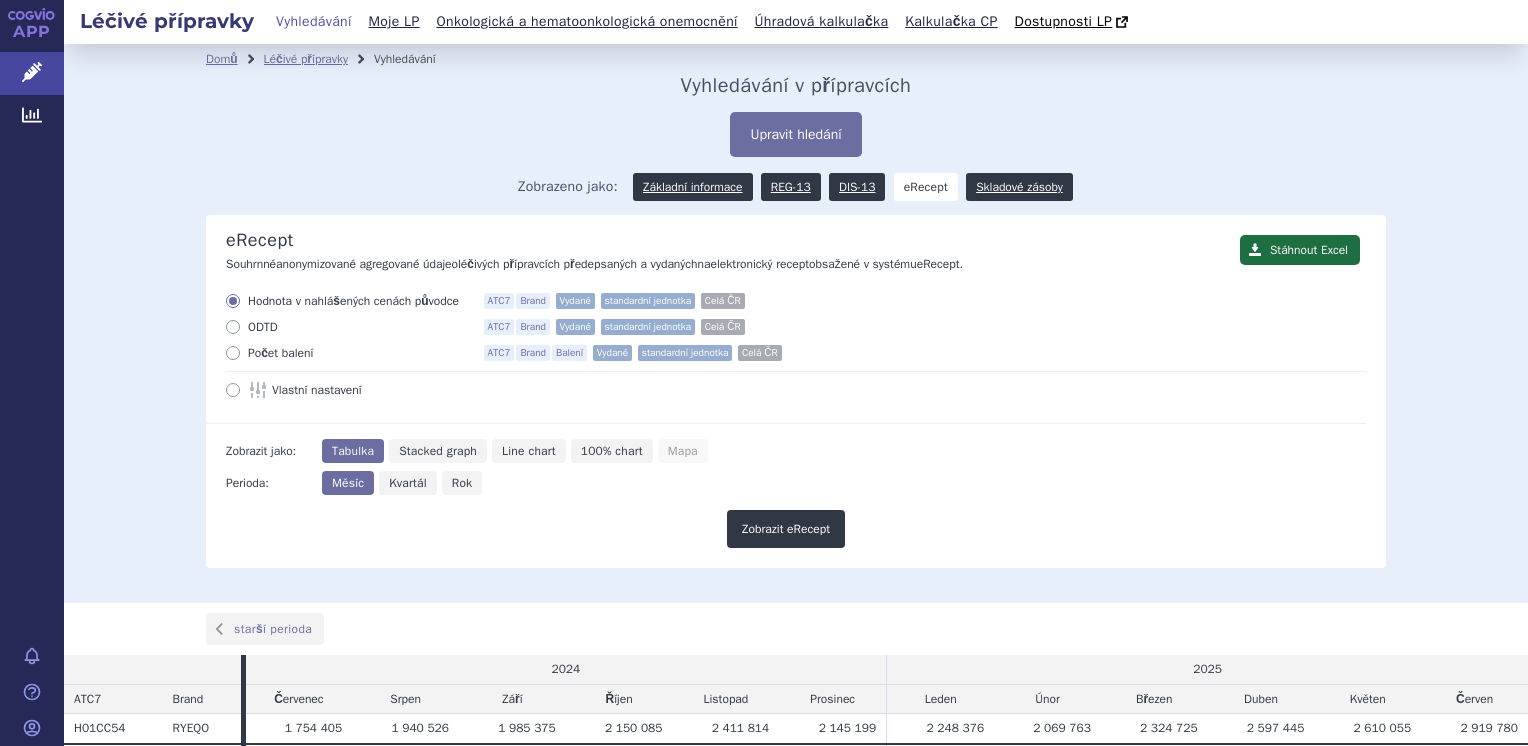 scroll, scrollTop: 0, scrollLeft: 0, axis: both 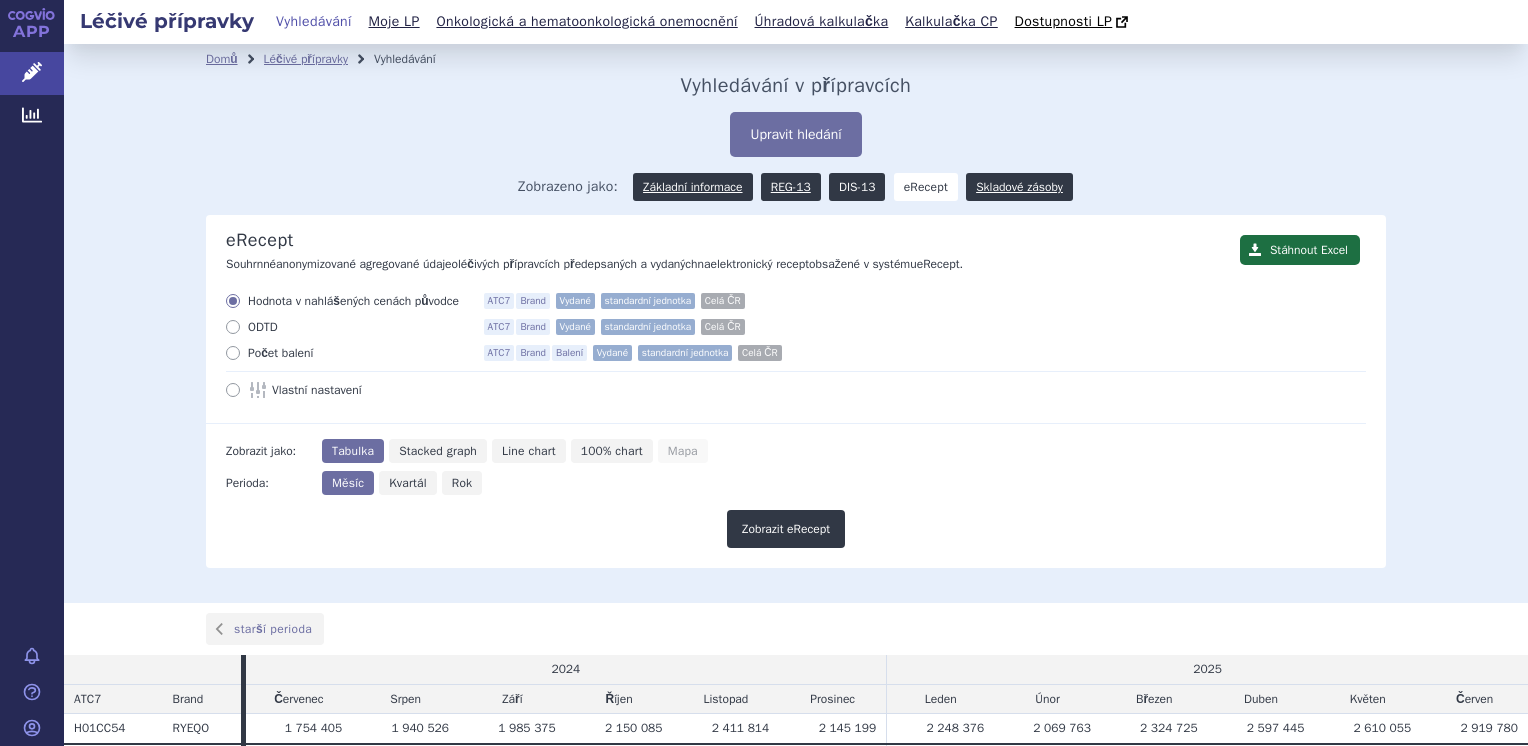 click on "DIS-13" at bounding box center (857, 187) 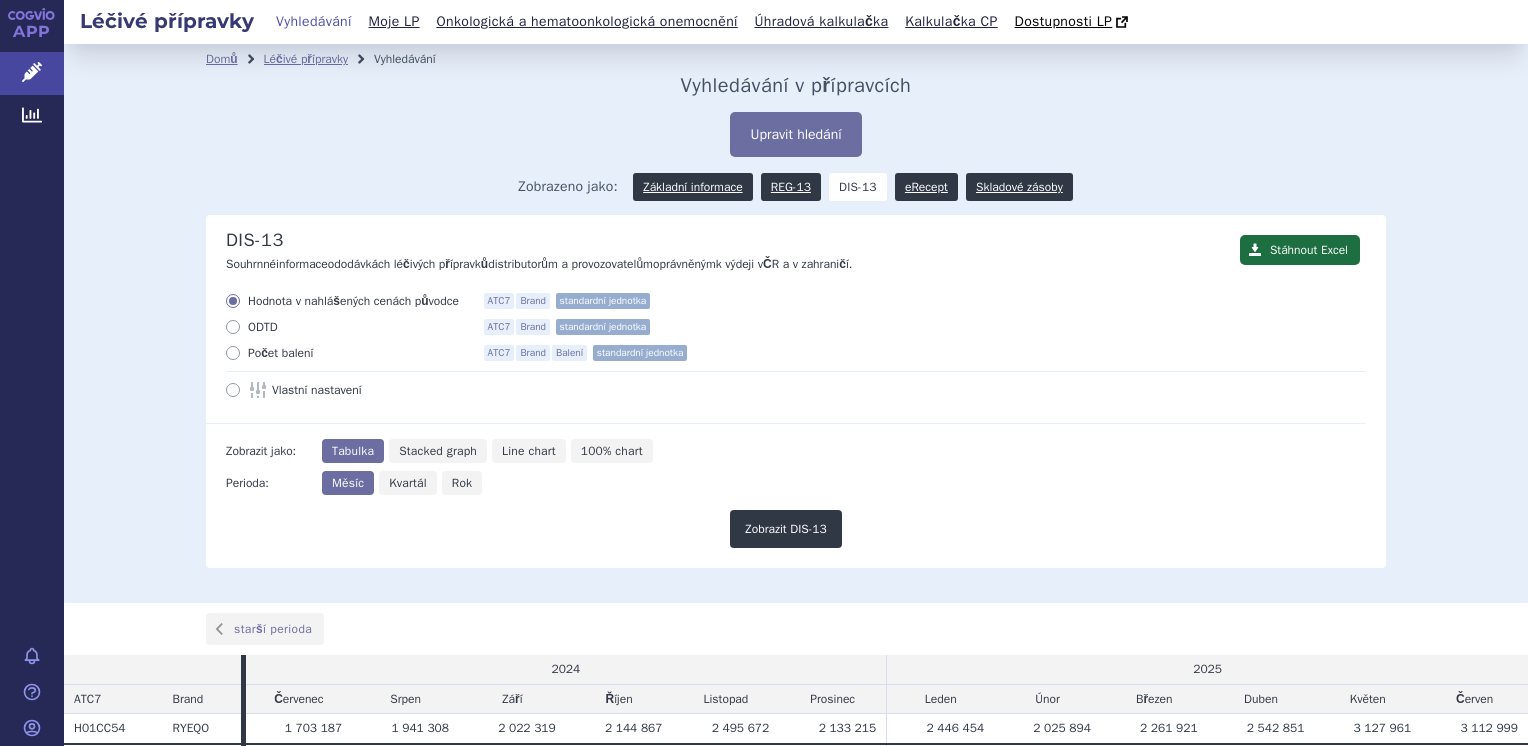 scroll, scrollTop: 0, scrollLeft: 0, axis: both 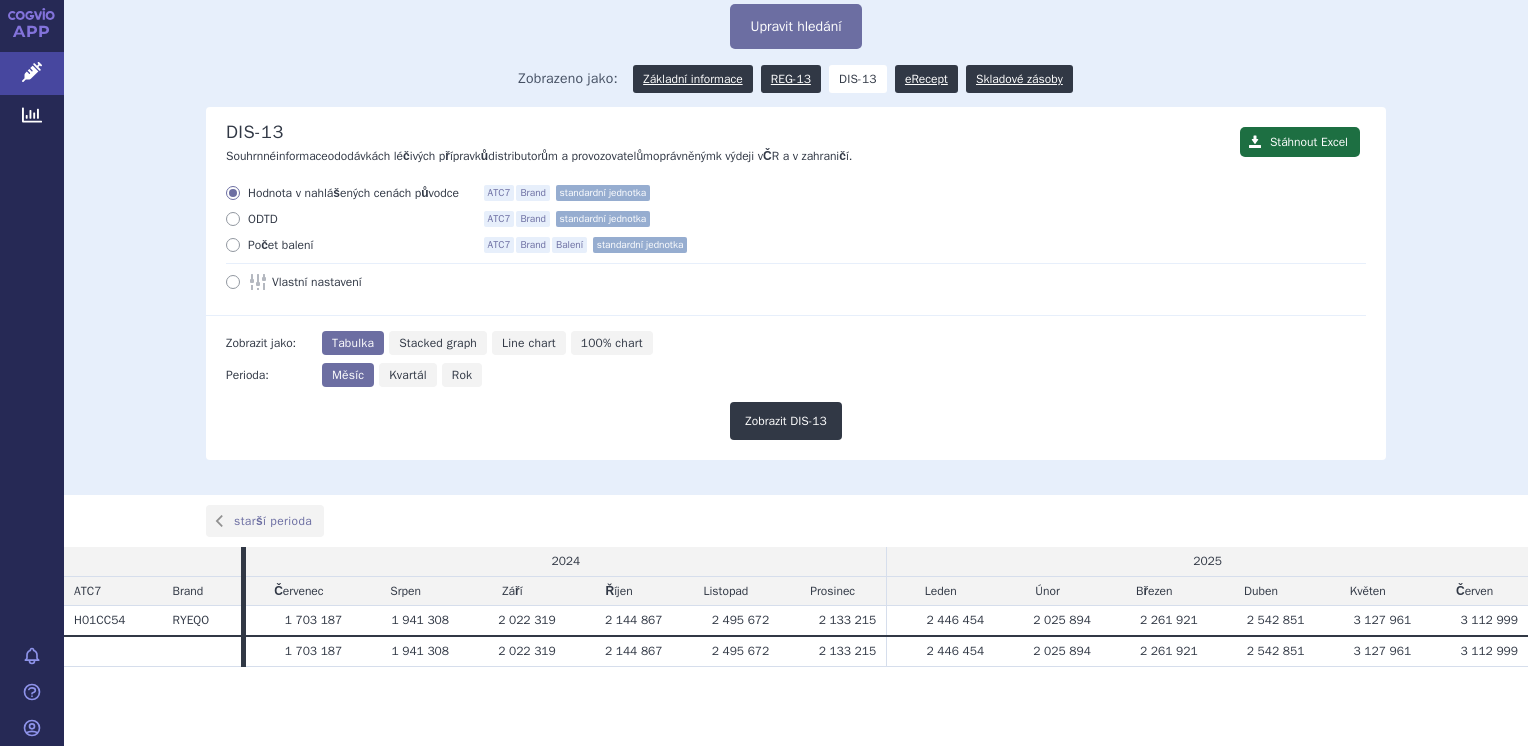 click at bounding box center [233, 245] 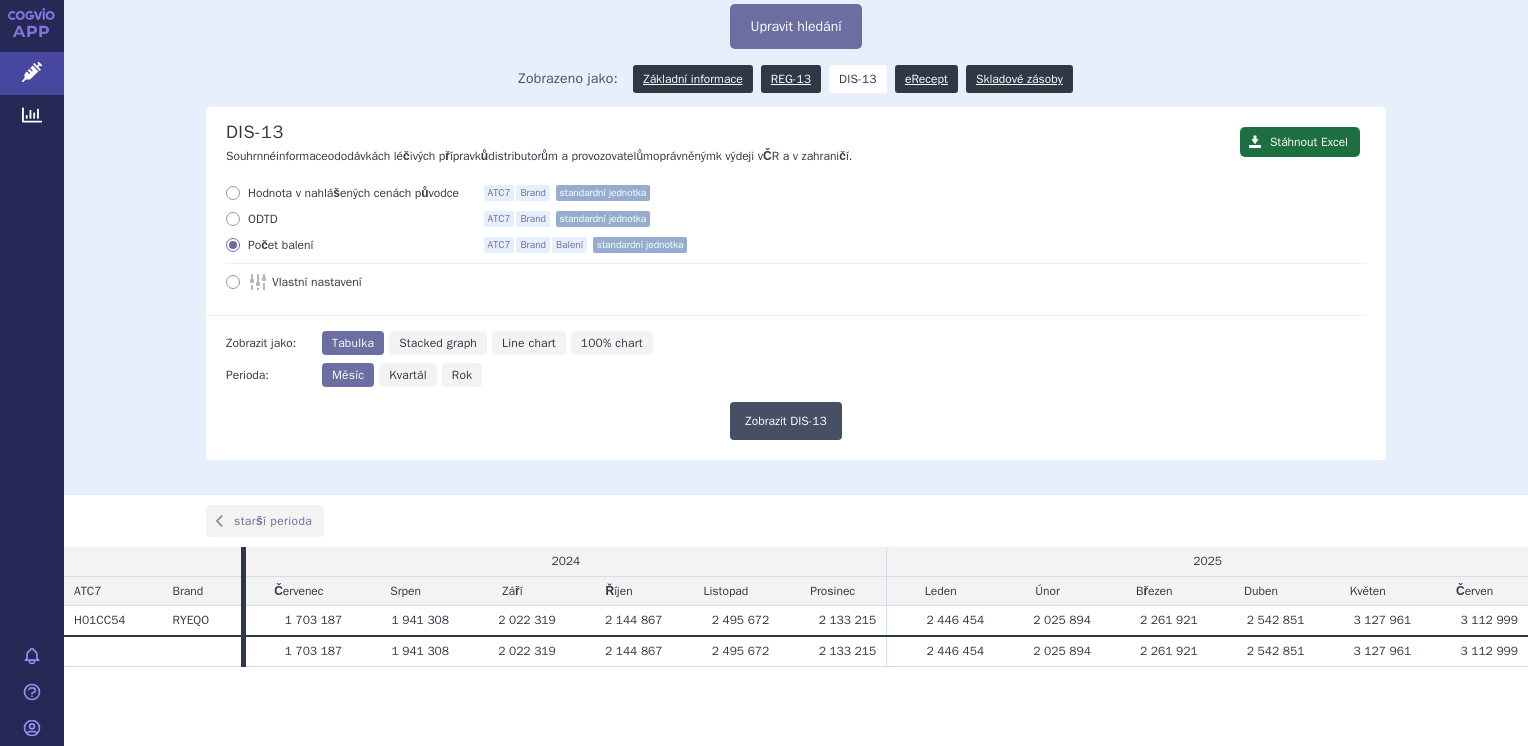 click on "Zobrazit DIS-13" at bounding box center (786, 421) 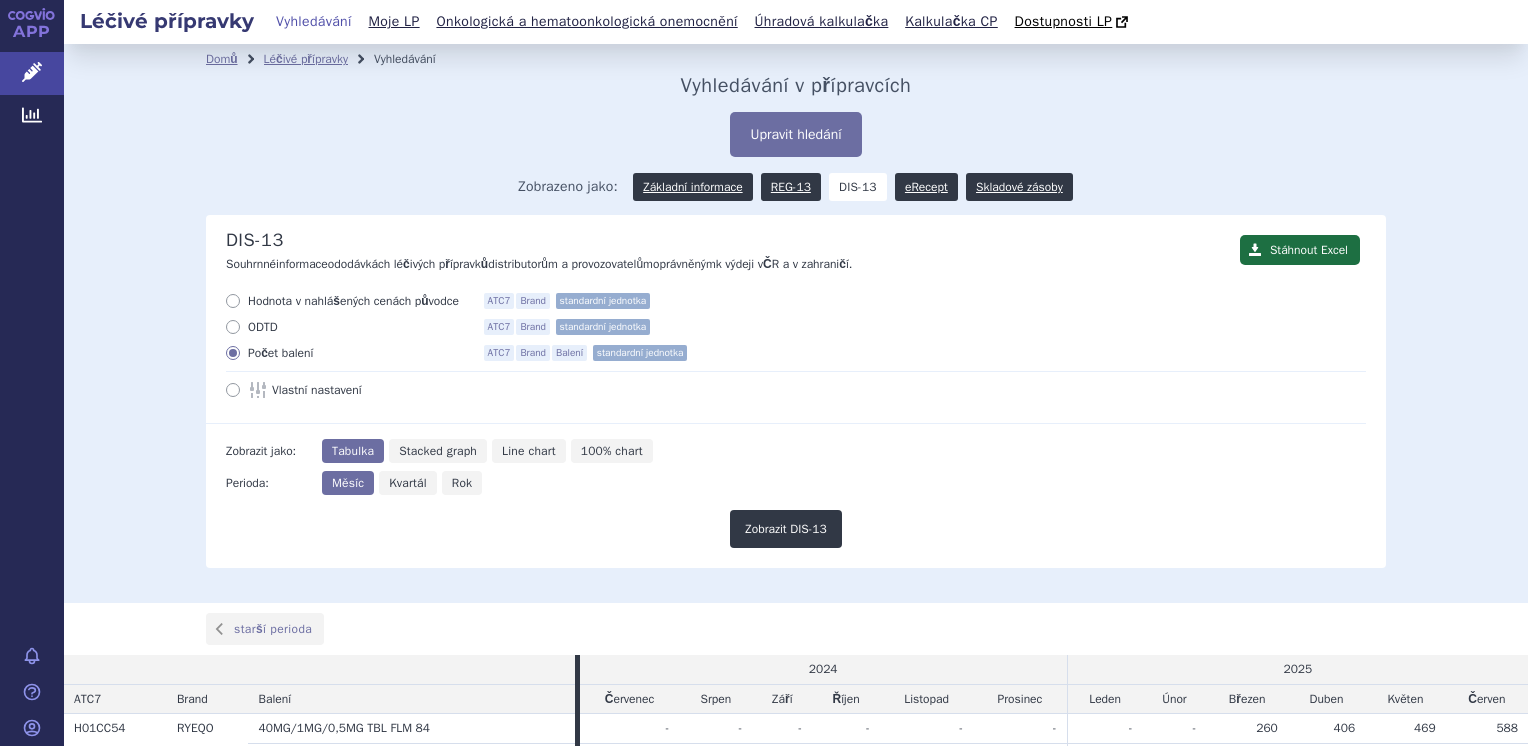 scroll, scrollTop: 0, scrollLeft: 0, axis: both 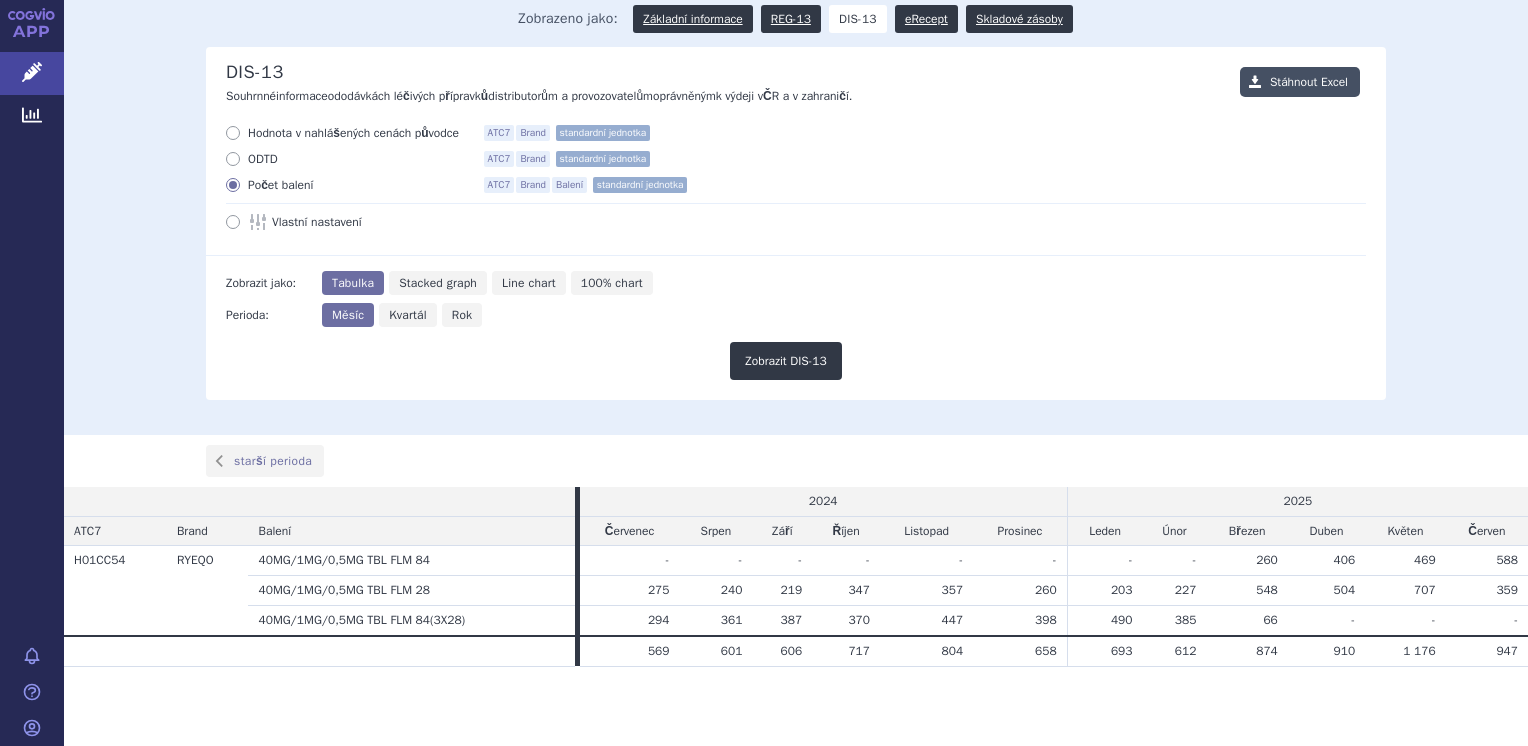 click on "Stáhnout Excel" at bounding box center [1300, 82] 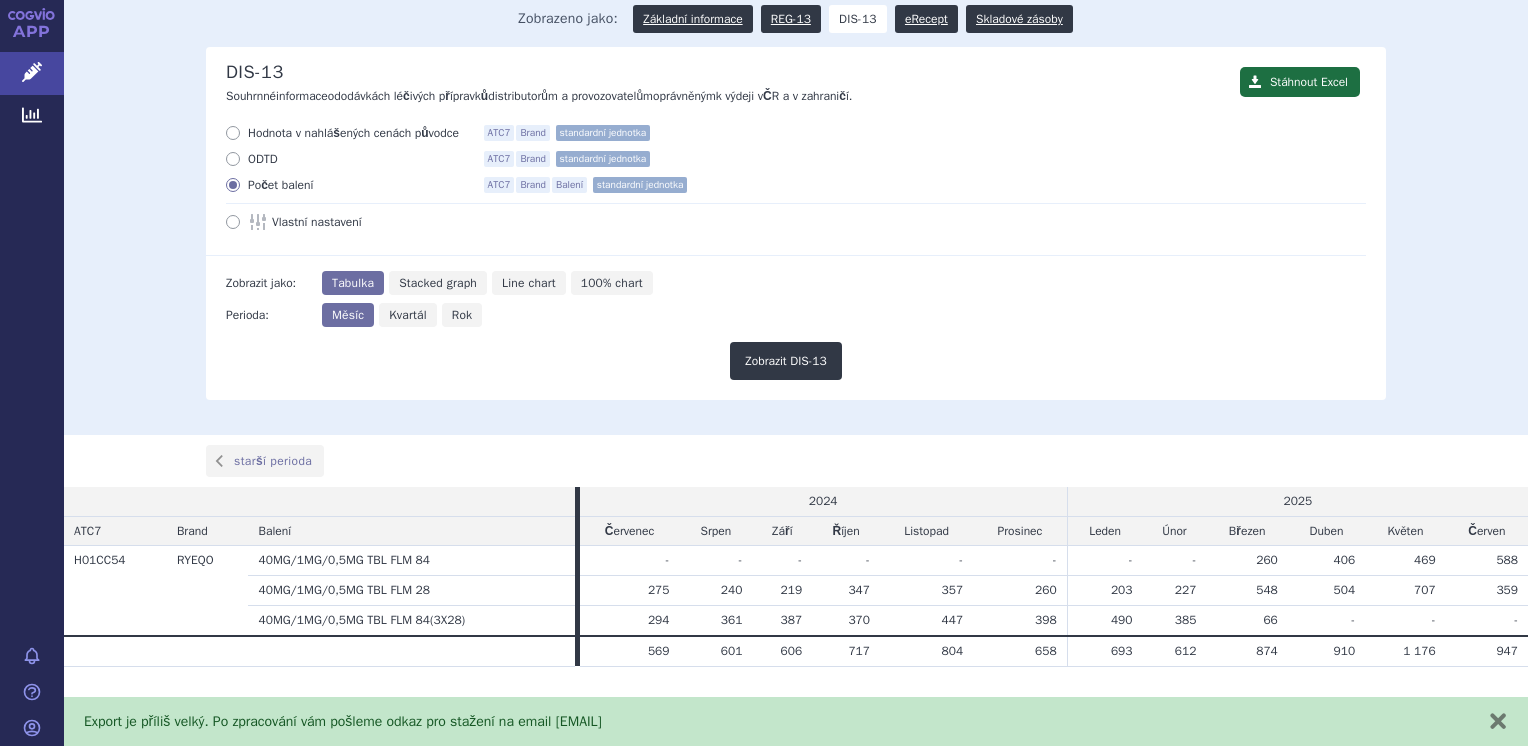 click at bounding box center [233, 133] 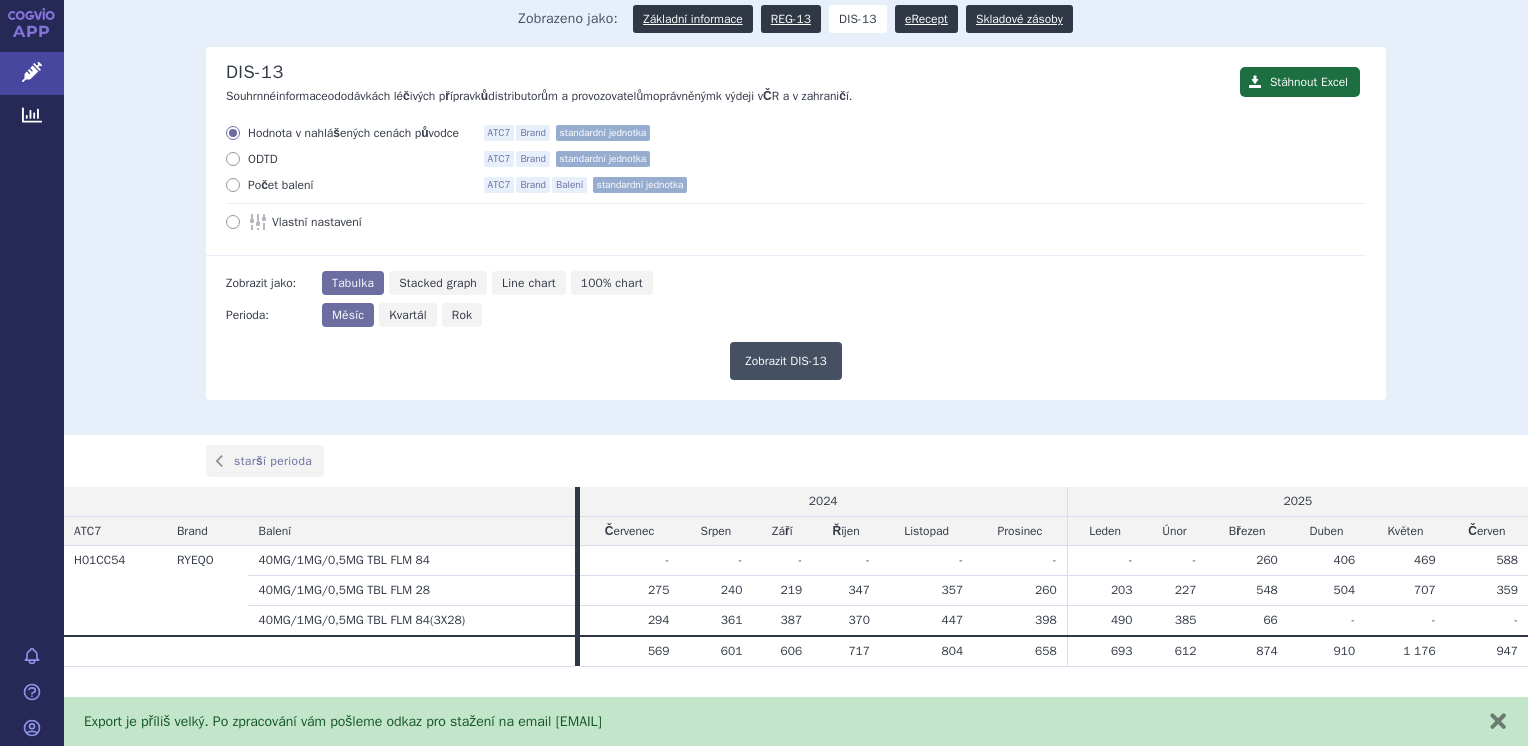 click on "Zobrazit DIS-13" at bounding box center [786, 361] 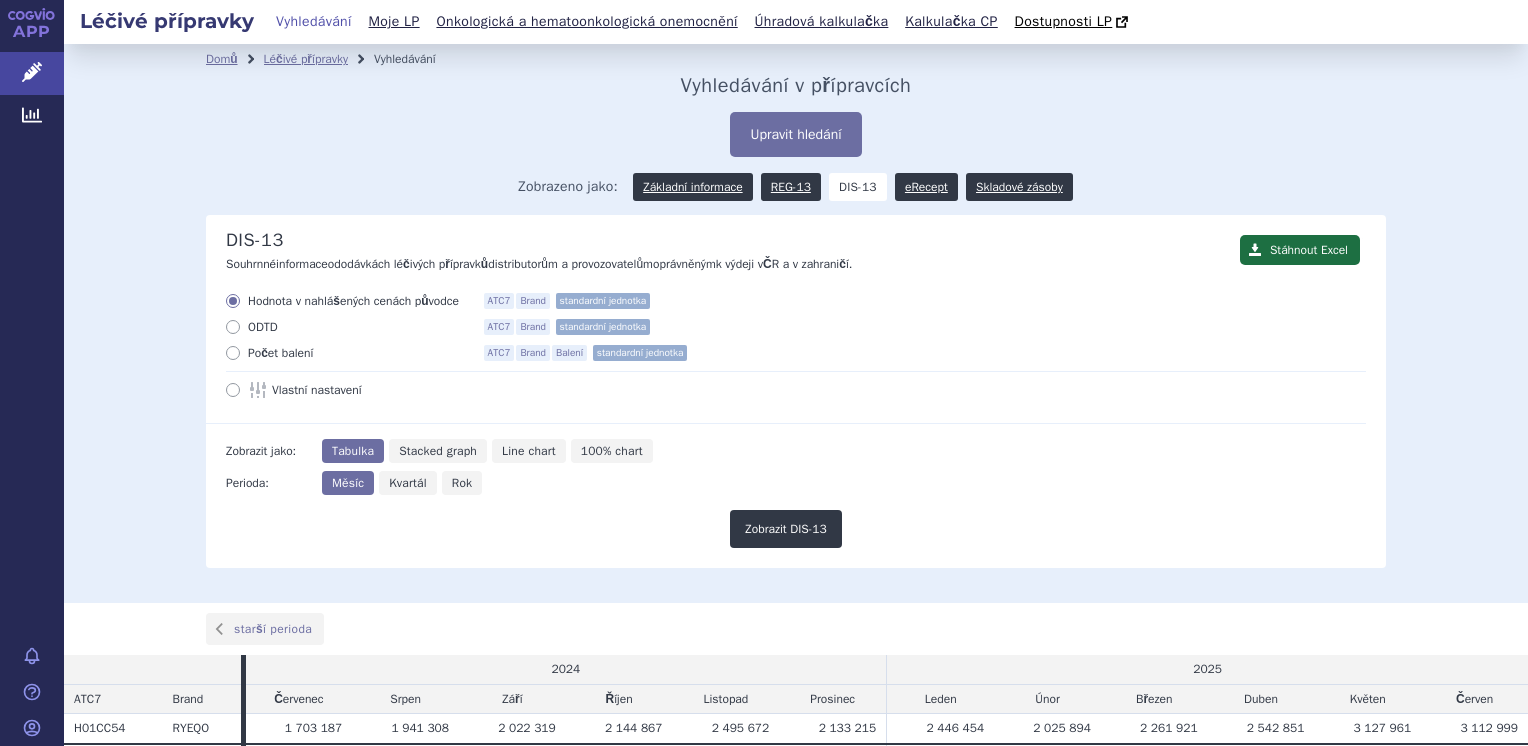 scroll, scrollTop: 0, scrollLeft: 0, axis: both 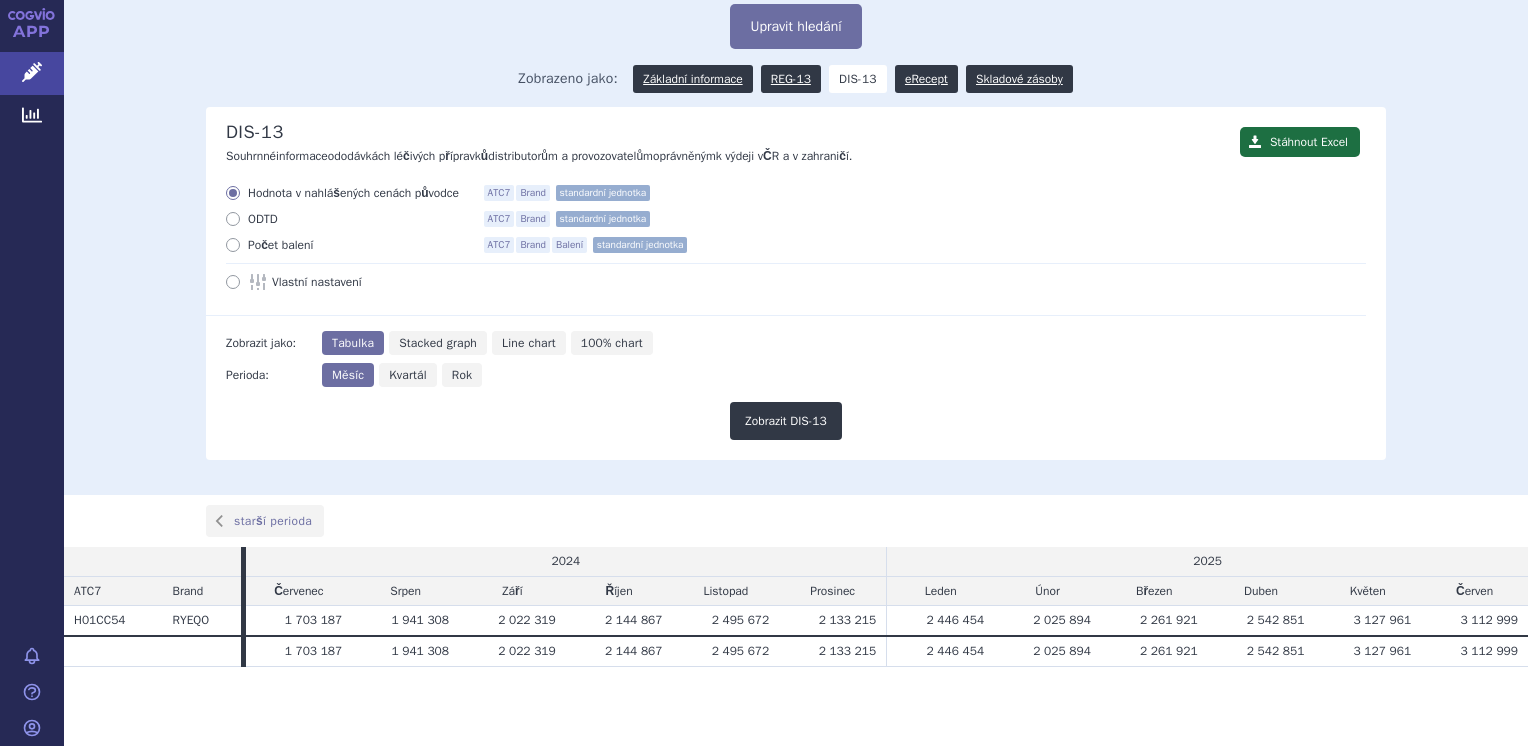 click at bounding box center [233, 245] 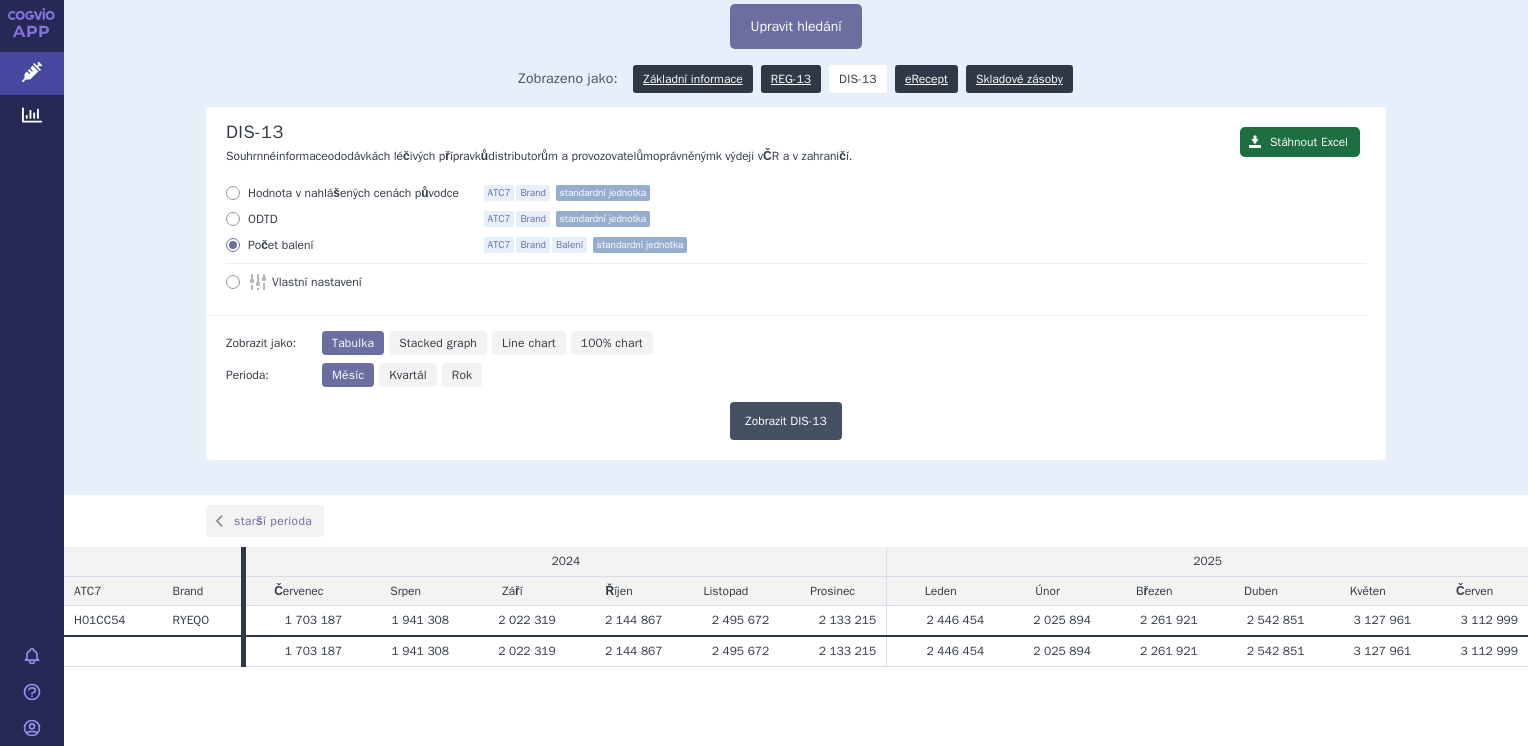 click on "Zobrazit DIS-13" at bounding box center [786, 421] 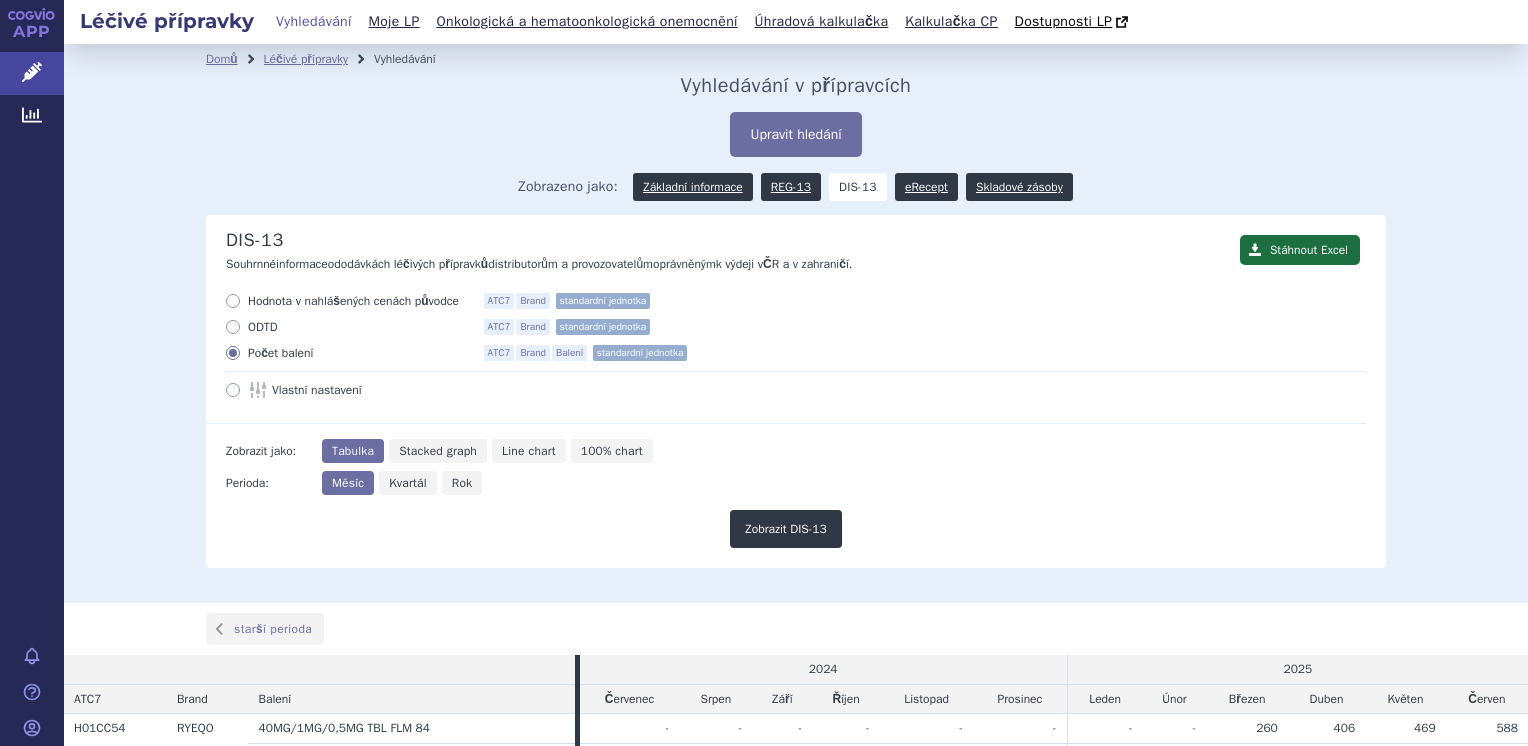 scroll, scrollTop: 0, scrollLeft: 0, axis: both 